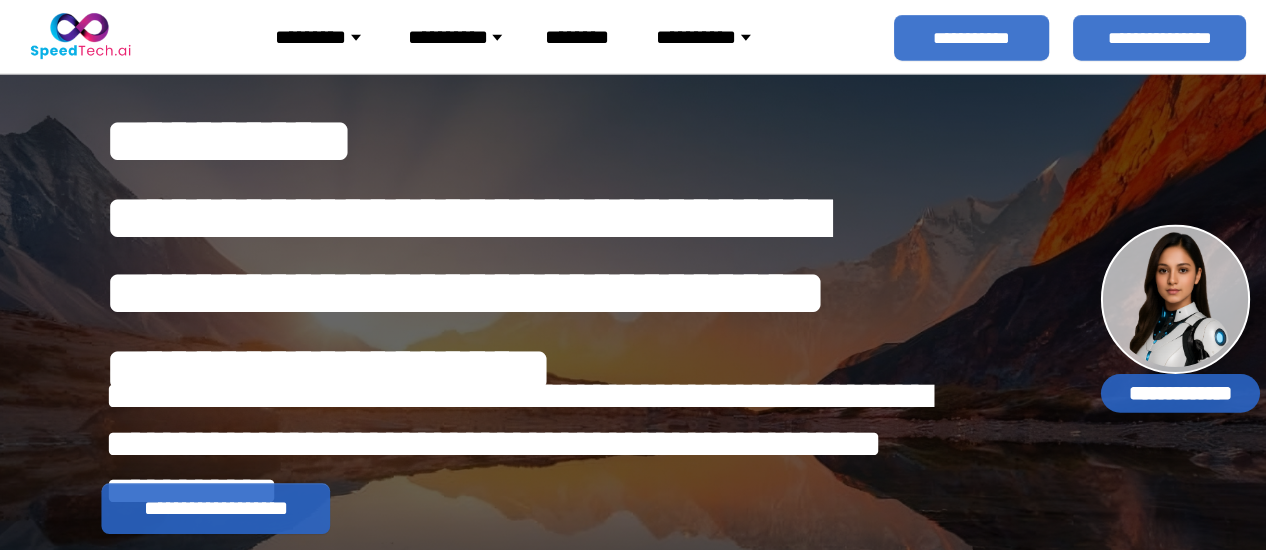 scroll, scrollTop: 0, scrollLeft: 0, axis: both 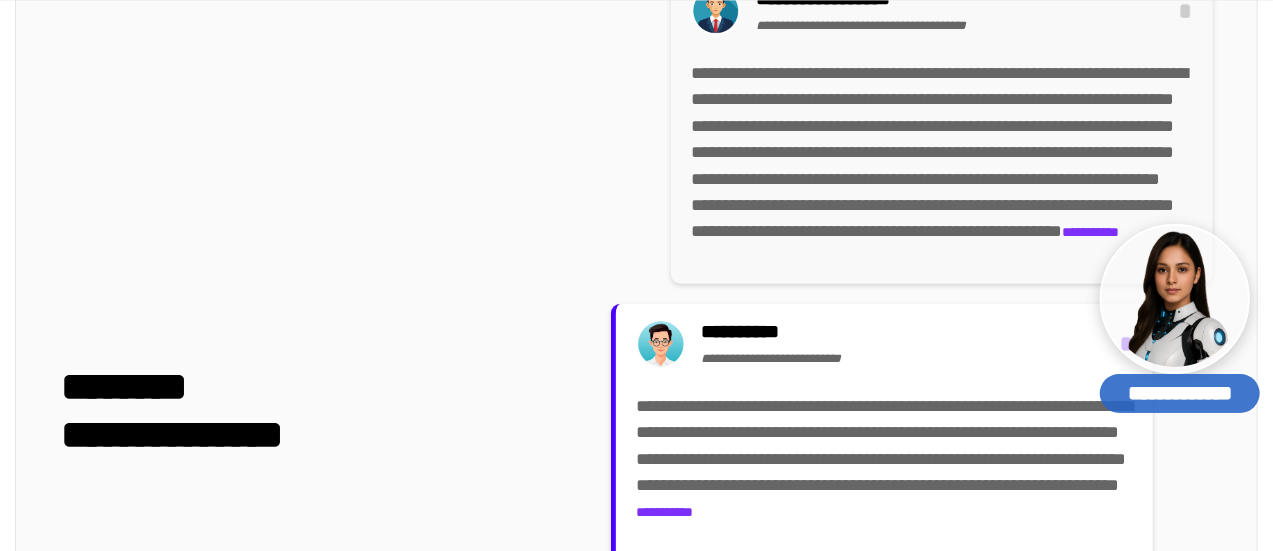 click on "**********" at bounding box center [1090, 232] 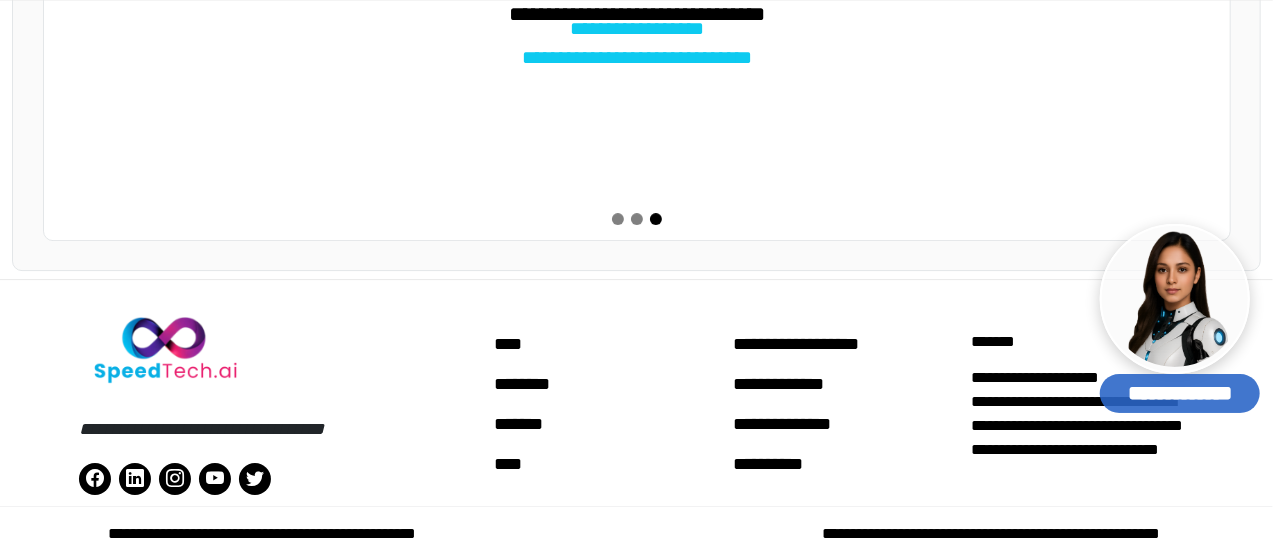 scroll, scrollTop: 3172, scrollLeft: 0, axis: vertical 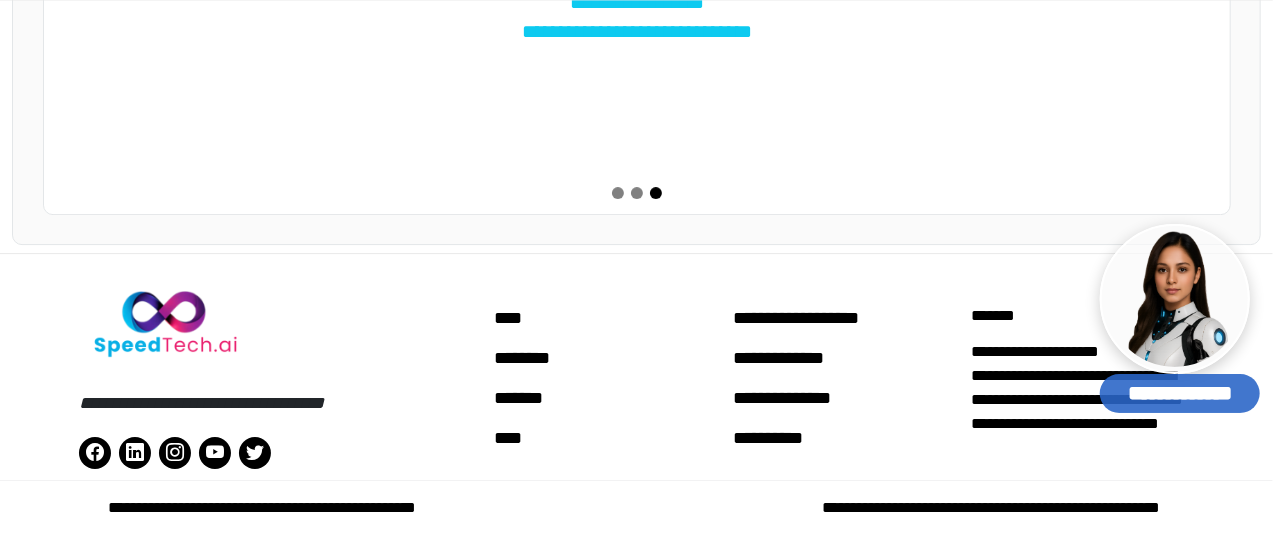 click at bounding box center [637, 193] 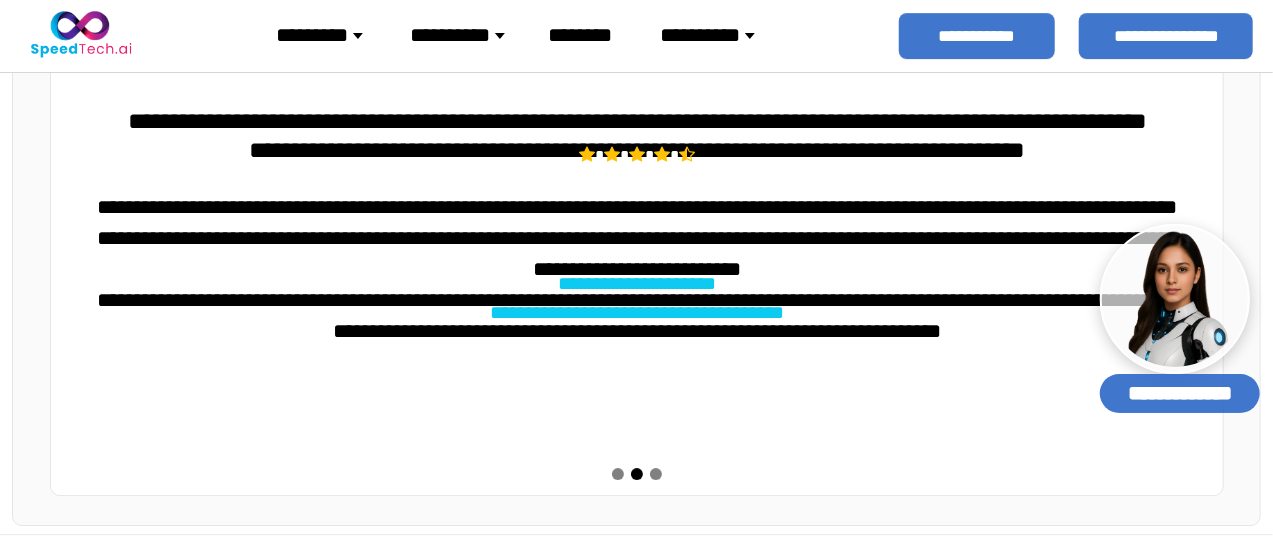 scroll, scrollTop: 2888, scrollLeft: 0, axis: vertical 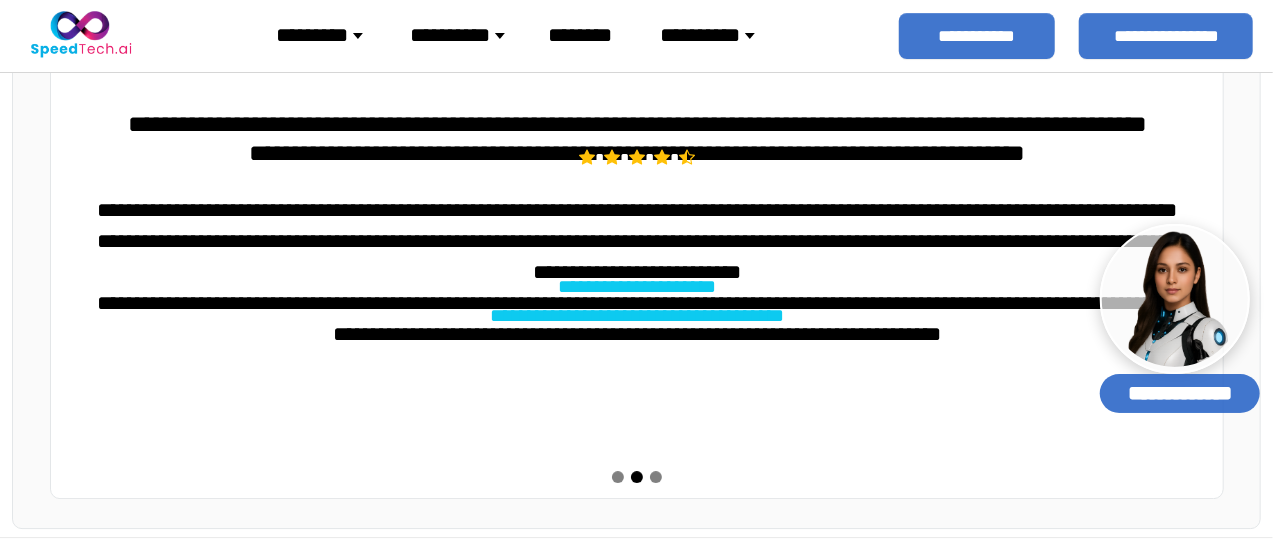click at bounding box center [618, 477] 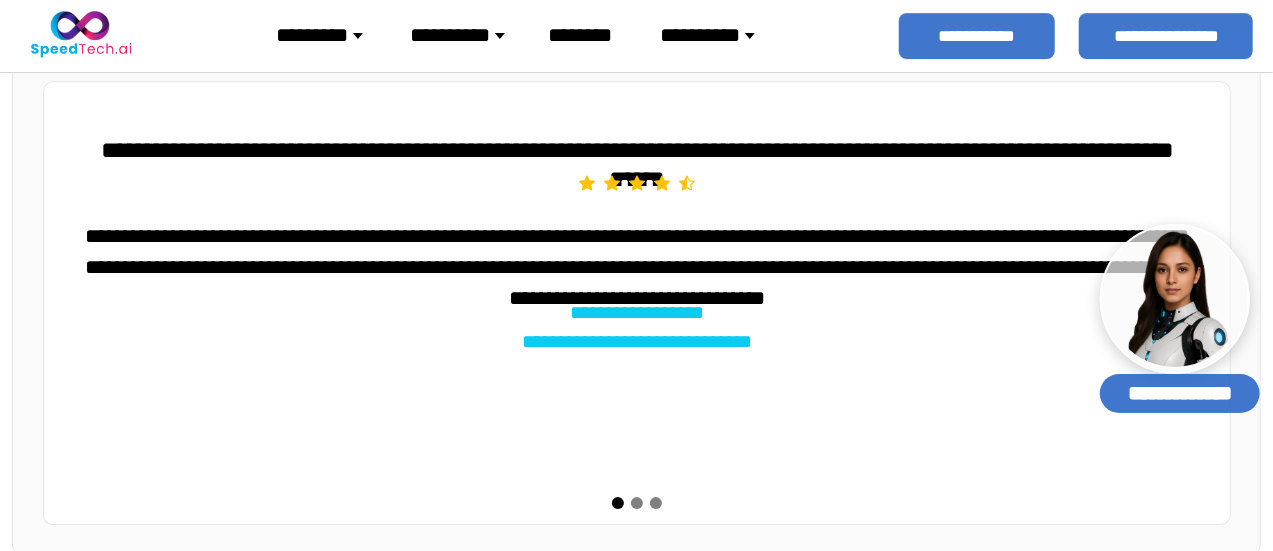 scroll, scrollTop: 2787, scrollLeft: 0, axis: vertical 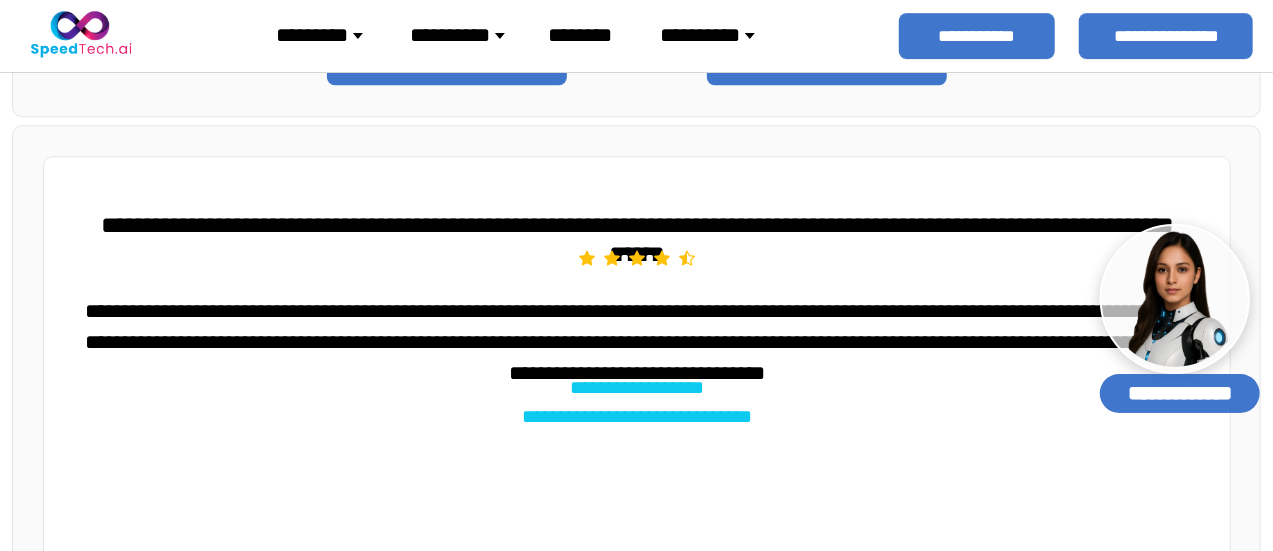 click on "**********" at bounding box center [636, 377] 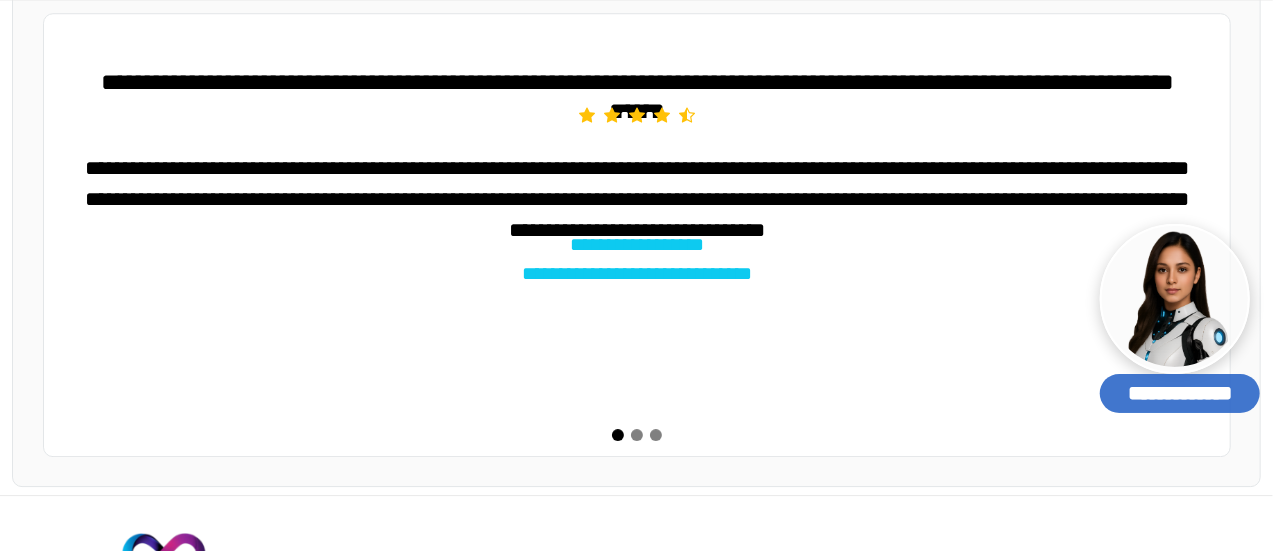 scroll, scrollTop: 2931, scrollLeft: 0, axis: vertical 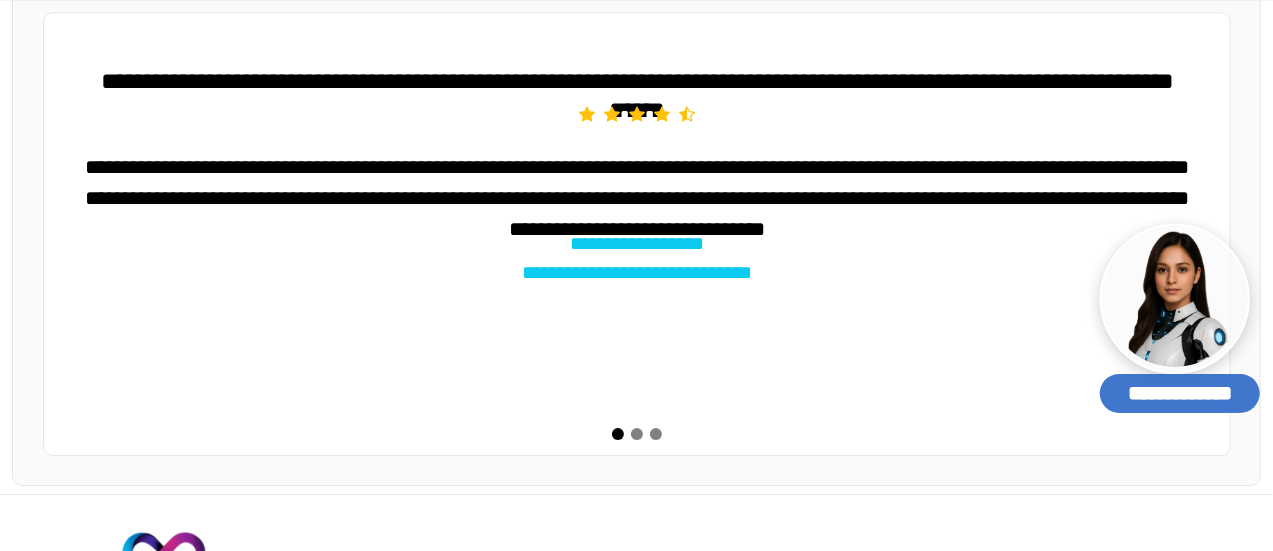 click at bounding box center (637, 434) 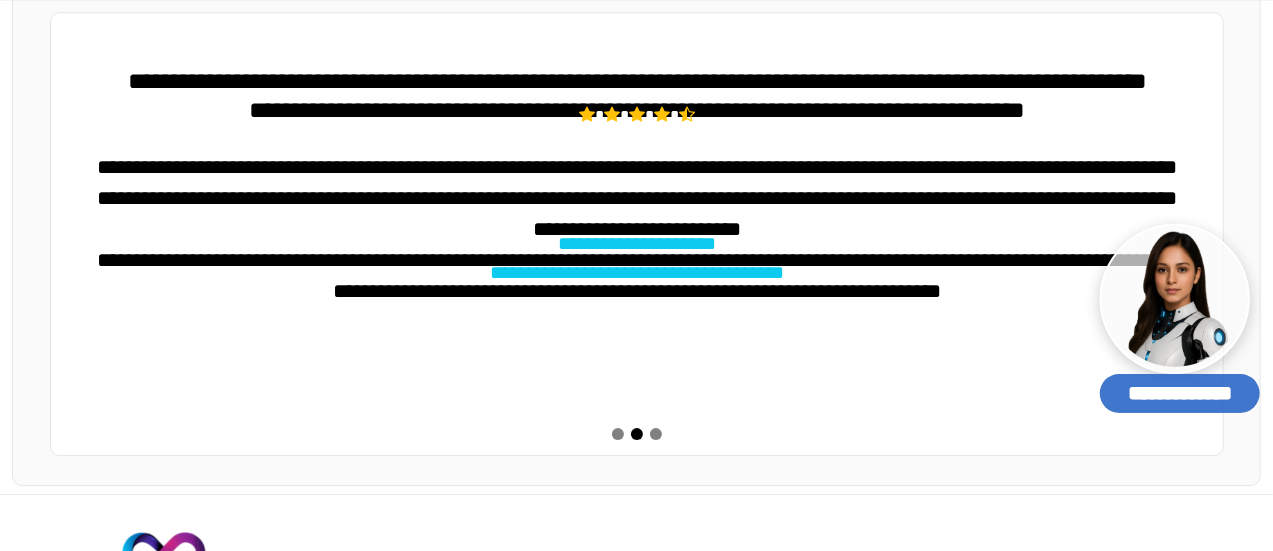 click at bounding box center (656, 434) 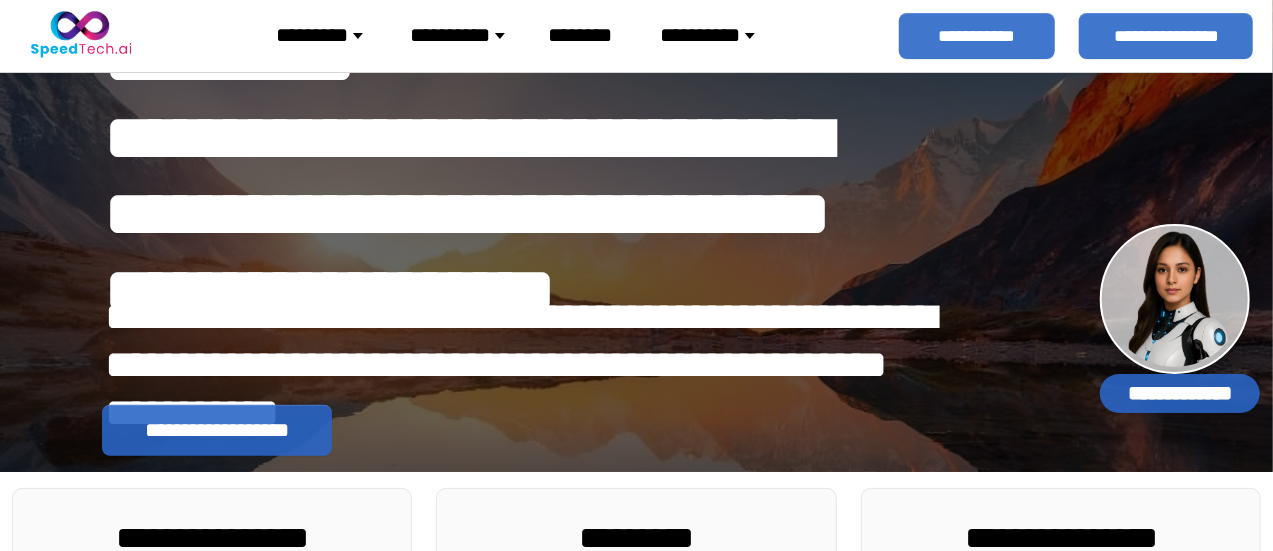 scroll, scrollTop: 0, scrollLeft: 0, axis: both 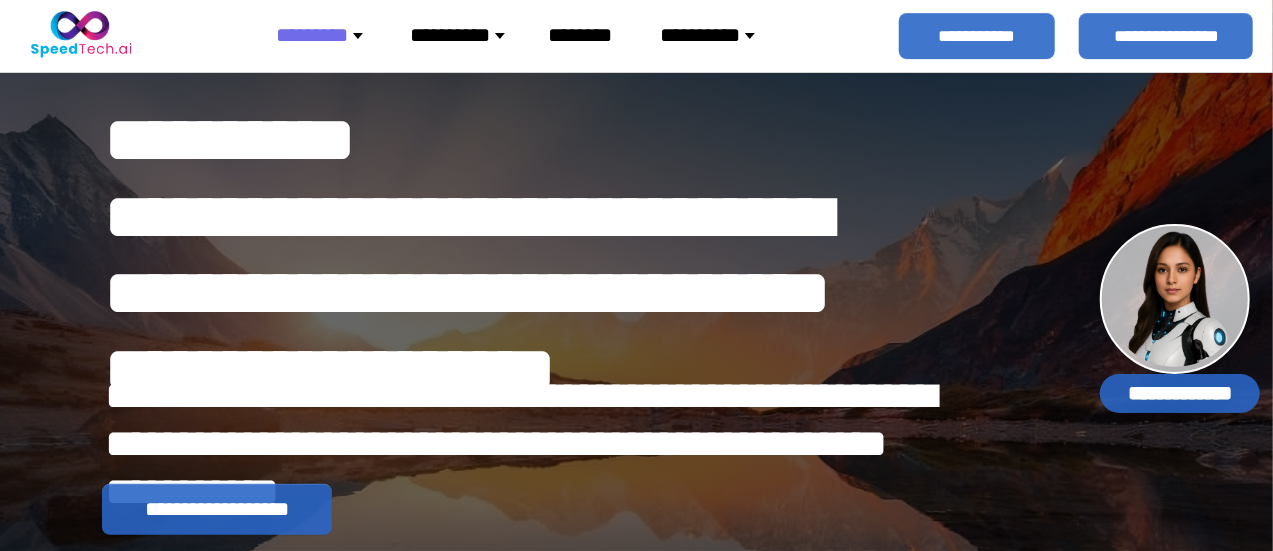 click on "********" at bounding box center (327, 35) 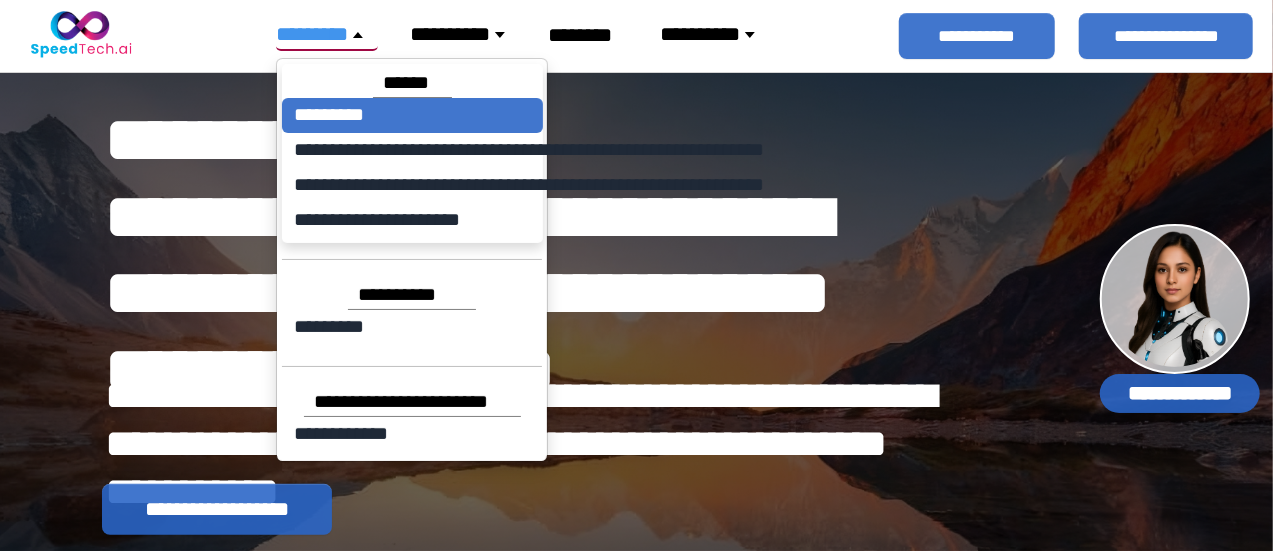 click on "*********" at bounding box center (412, 116) 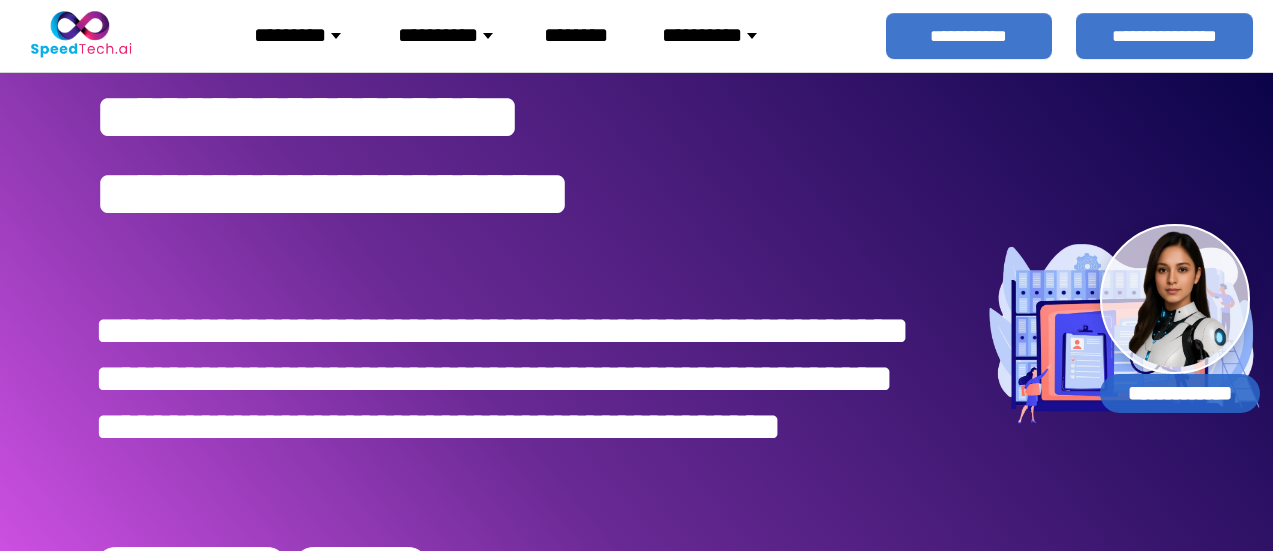 scroll, scrollTop: 0, scrollLeft: 0, axis: both 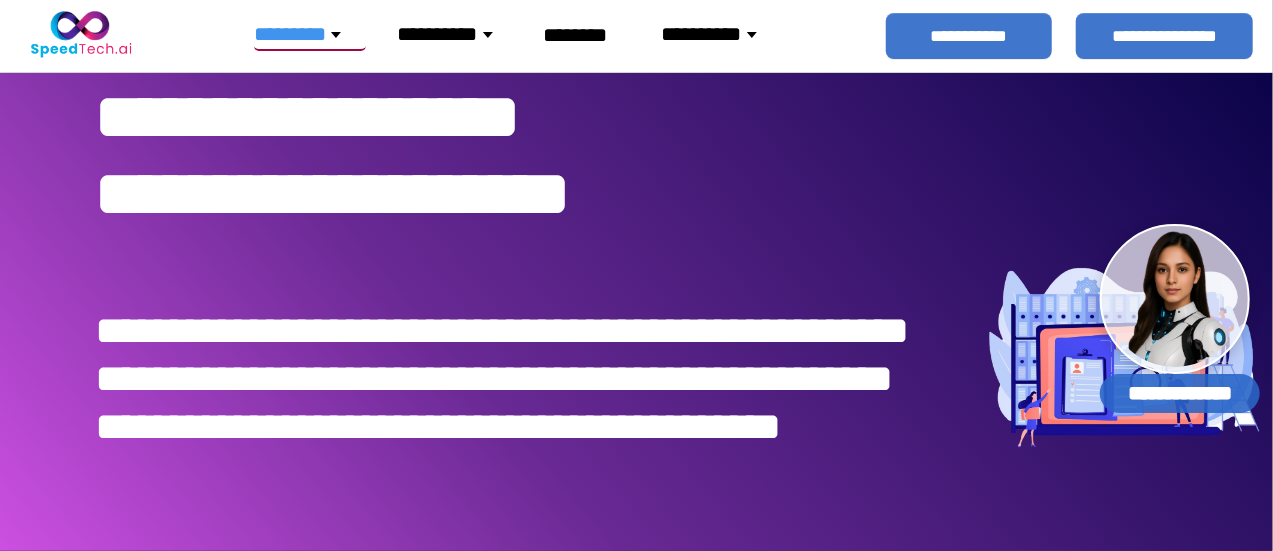 click on "********" at bounding box center [309, 34] 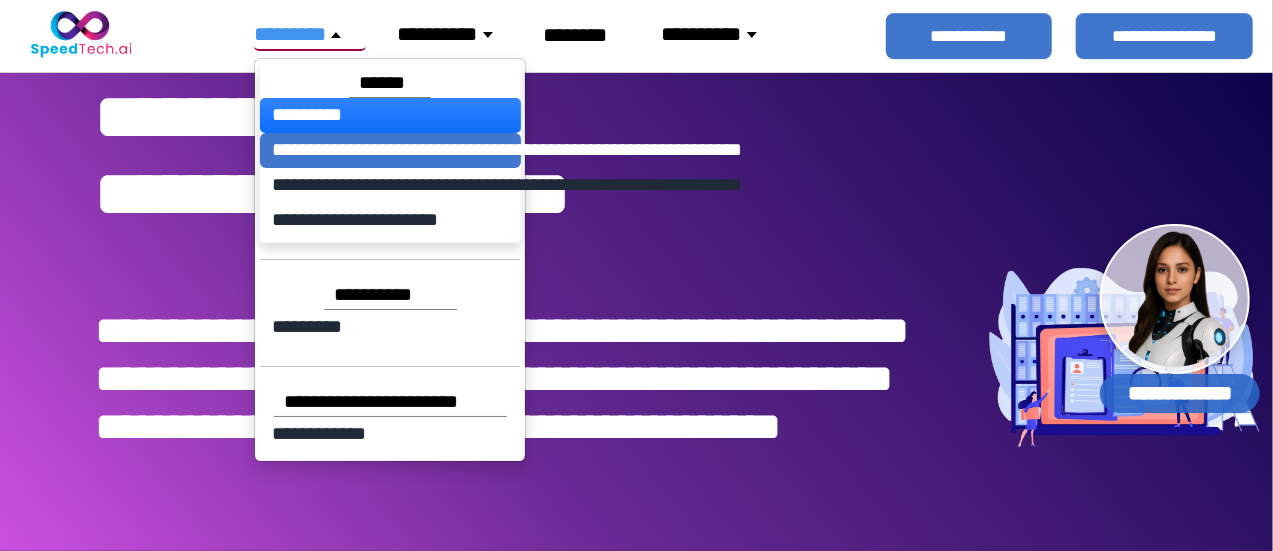 click on "**********" at bounding box center (390, 151) 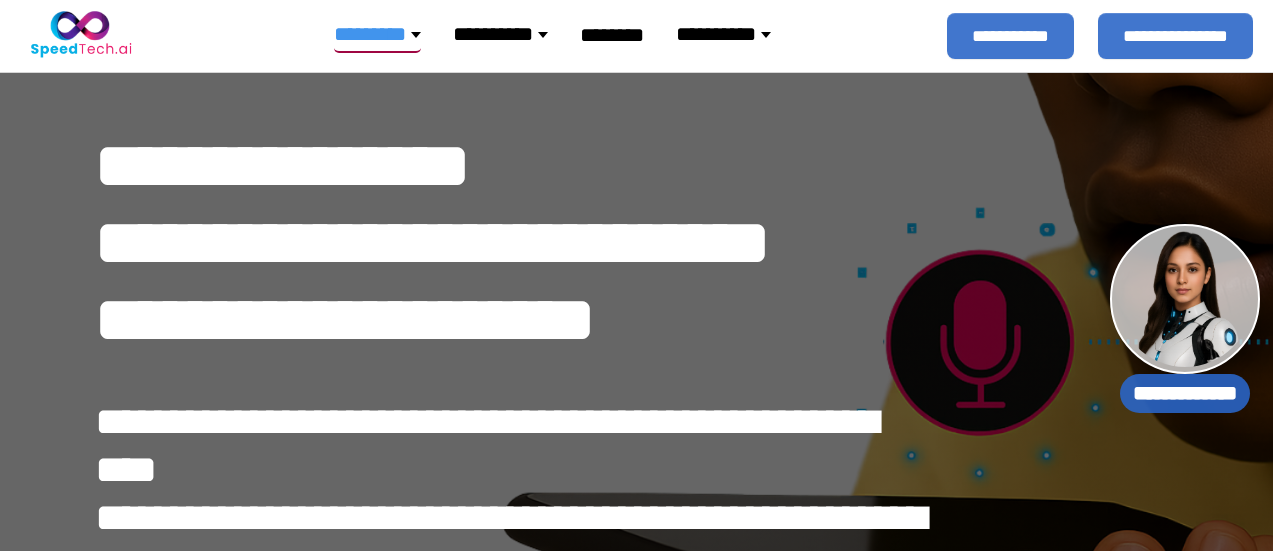 scroll, scrollTop: 0, scrollLeft: 0, axis: both 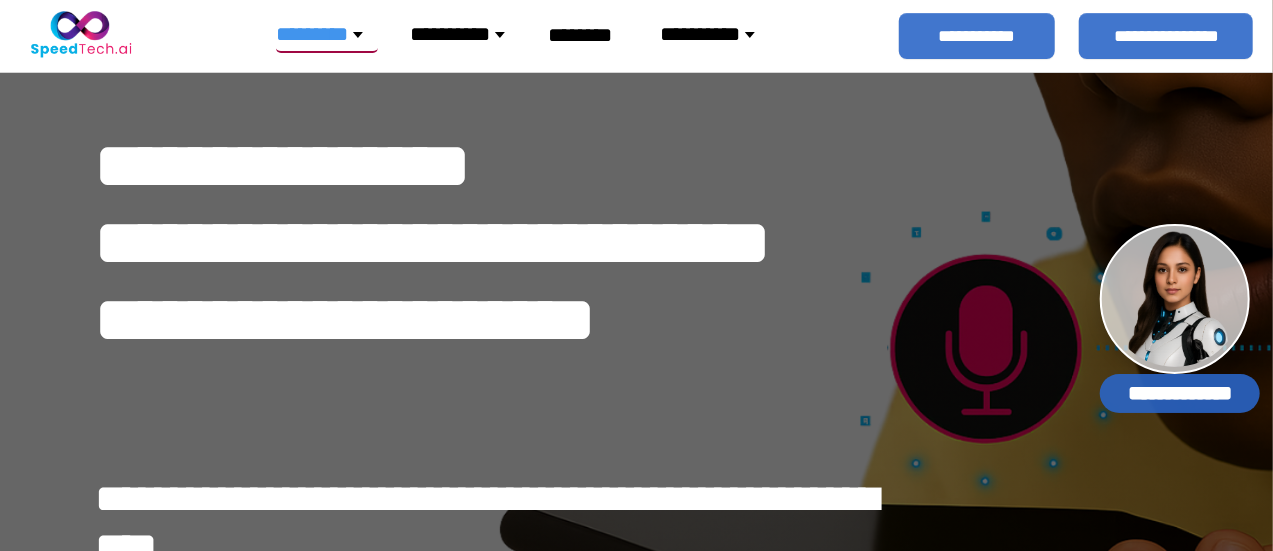 click on "********" at bounding box center (327, 35) 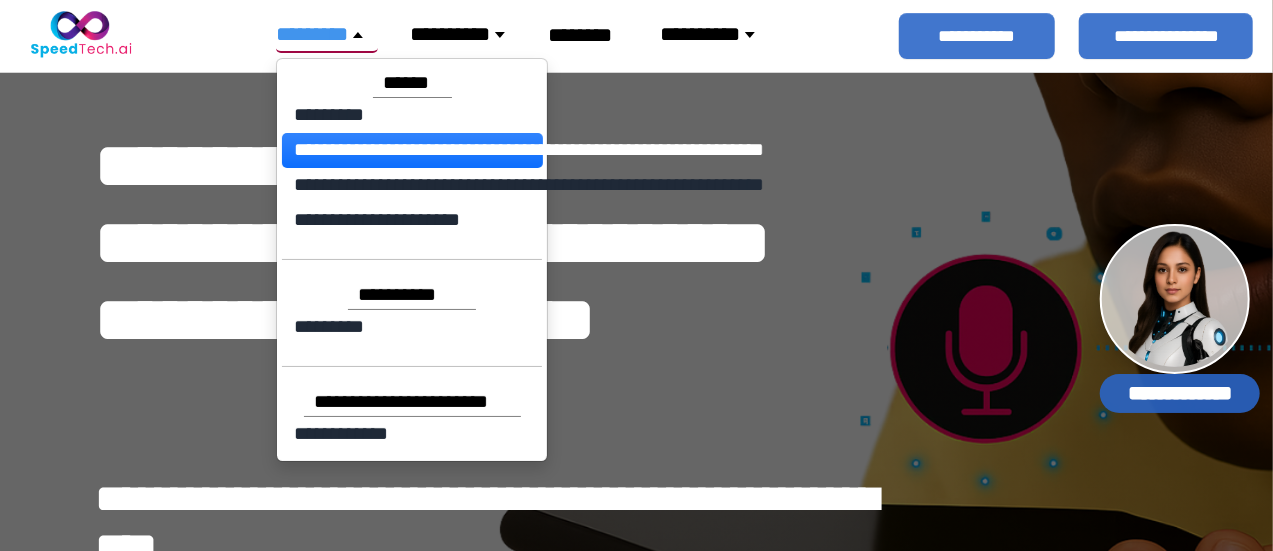 click on "**********" at bounding box center (522, 281) 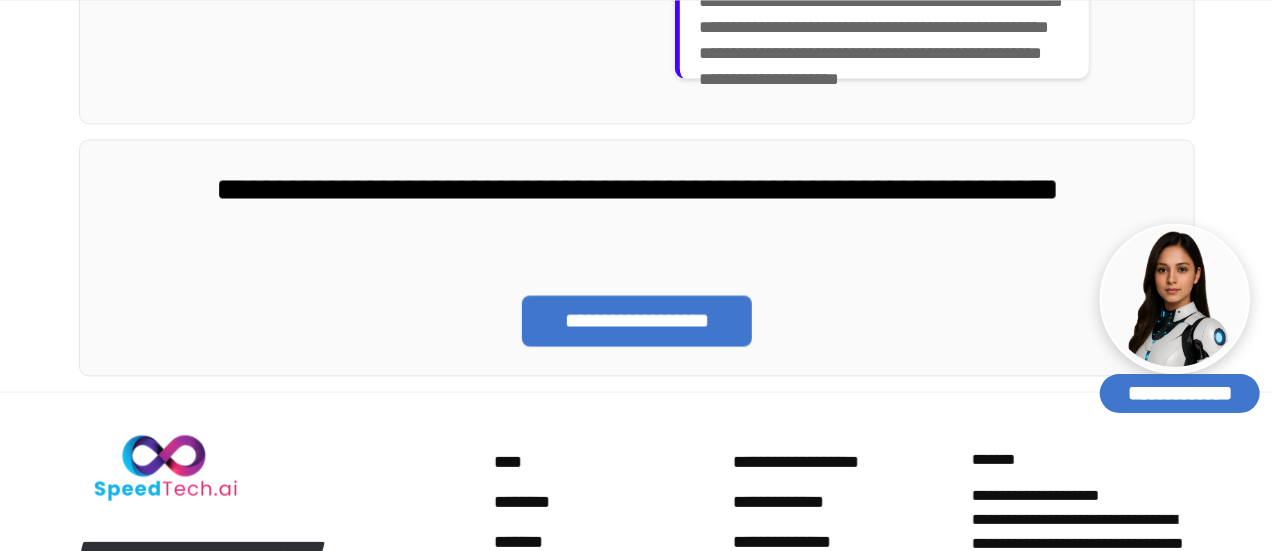 scroll, scrollTop: 5819, scrollLeft: 0, axis: vertical 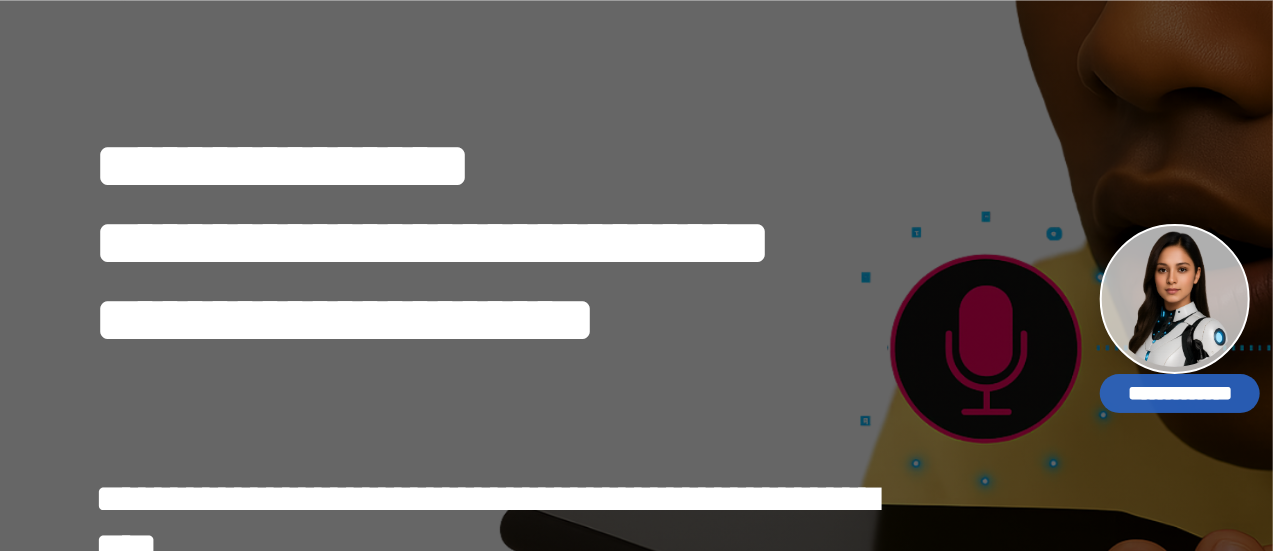 click at bounding box center (637, 2105) 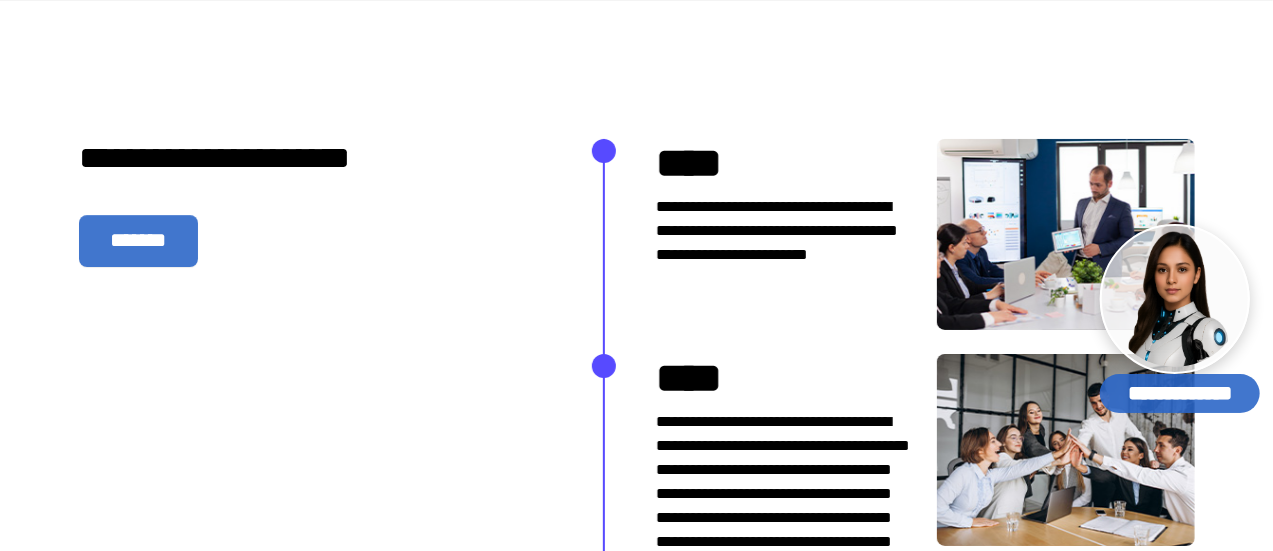 scroll, scrollTop: 0, scrollLeft: 0, axis: both 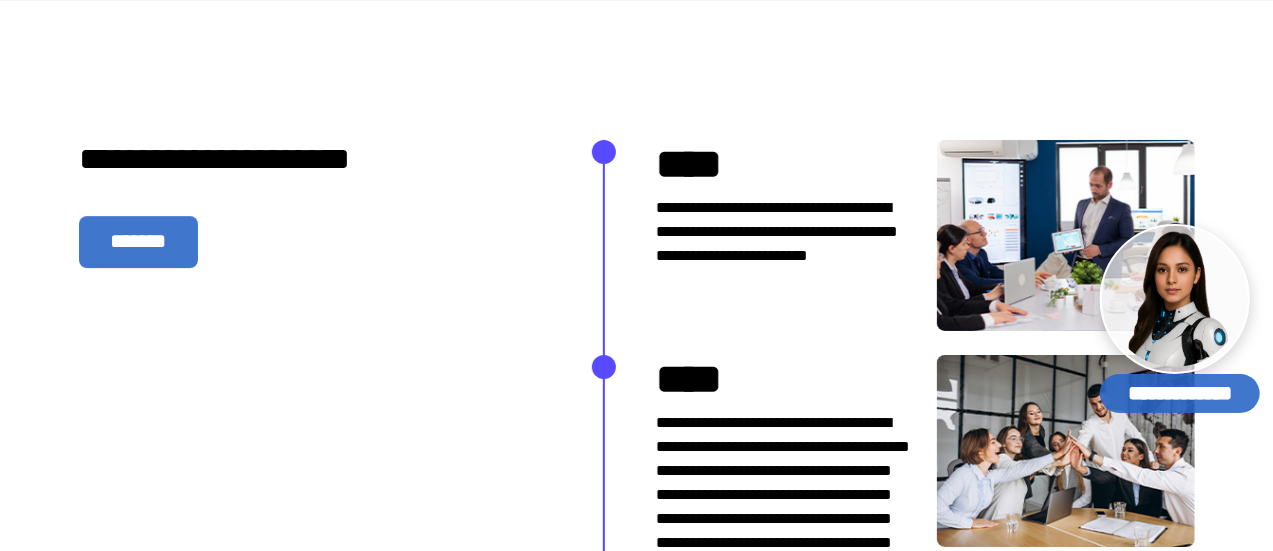 click on "**********" at bounding box center (844, 2394) 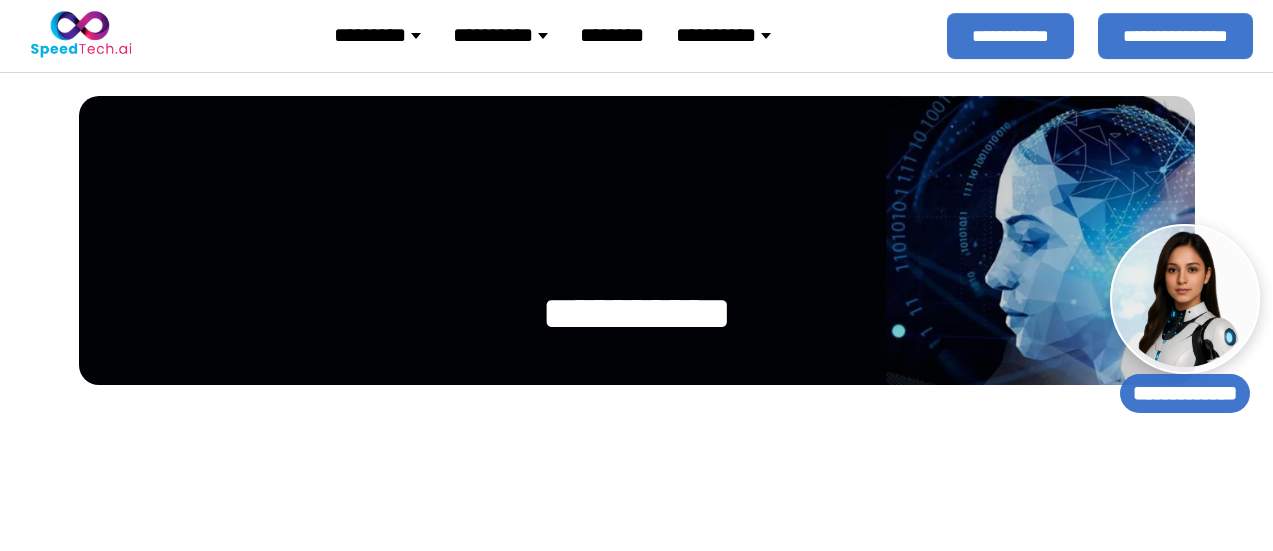 select 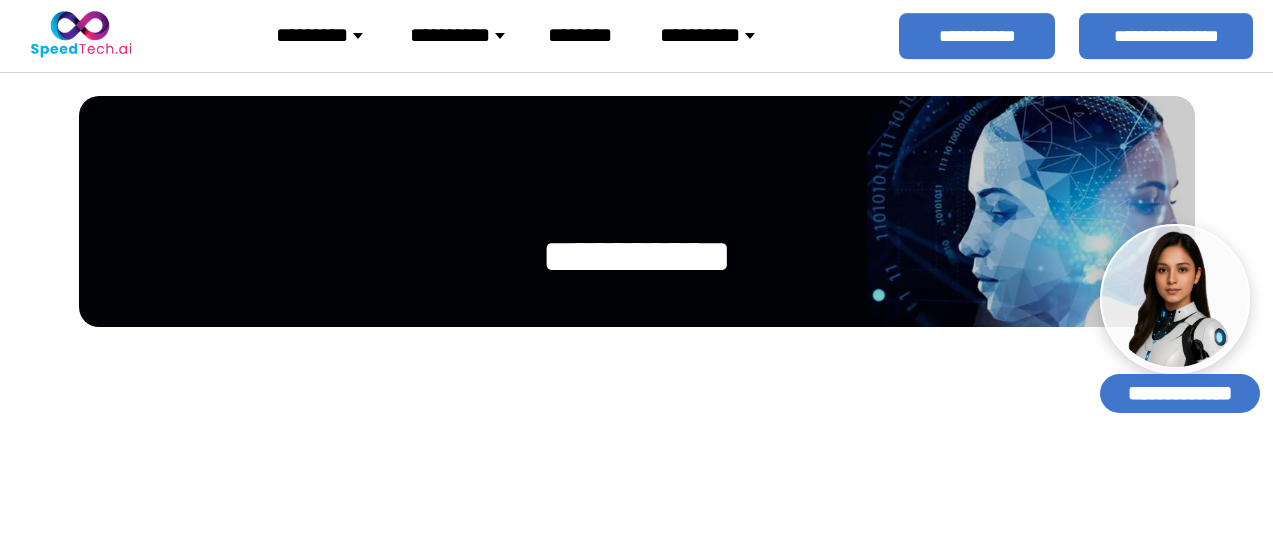 scroll, scrollTop: 0, scrollLeft: 0, axis: both 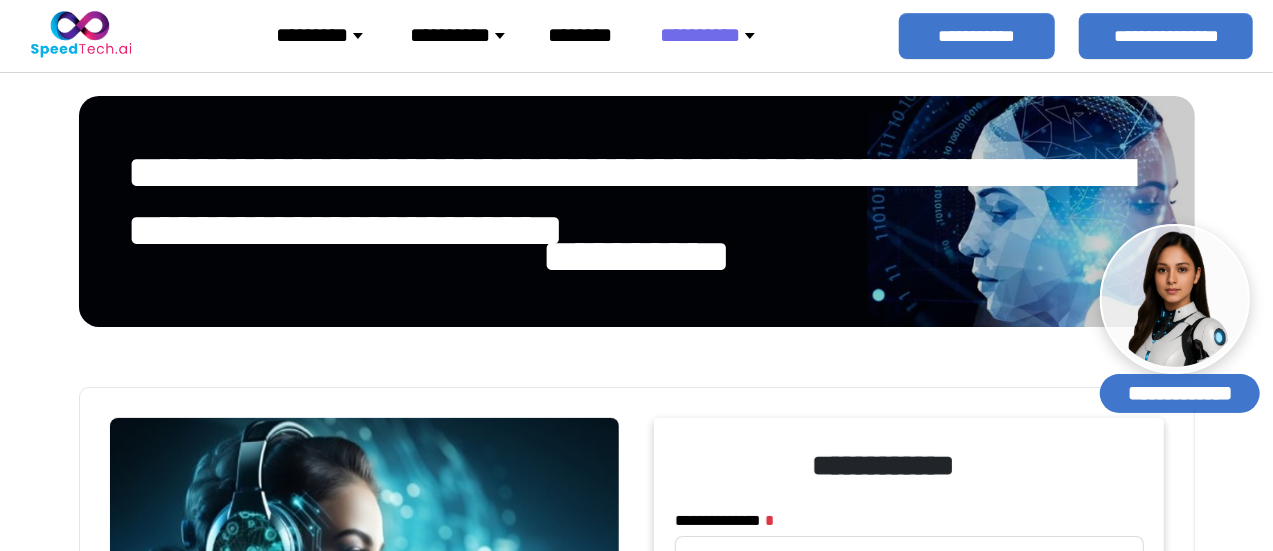 click on "*********" at bounding box center (327, 35) 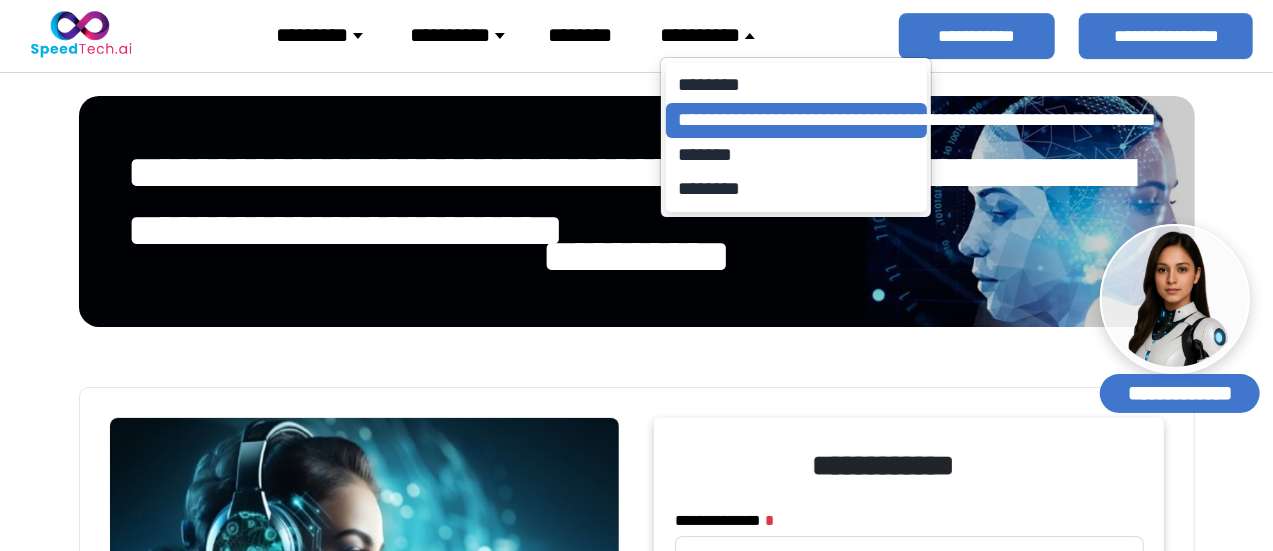 click on "**********" at bounding box center [796, 120] 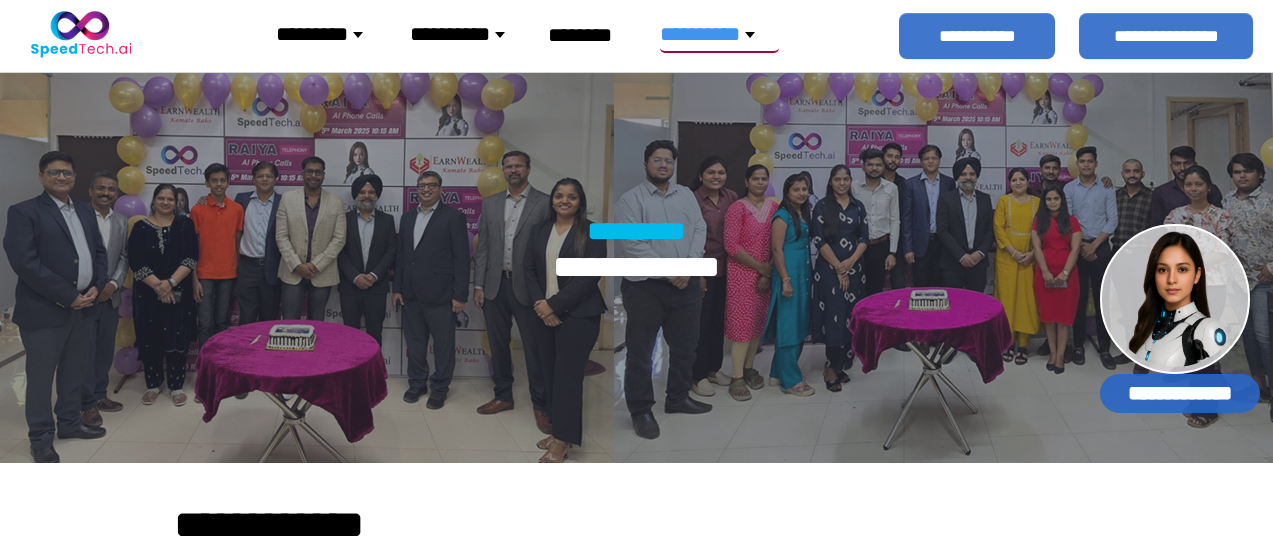 scroll, scrollTop: 0, scrollLeft: 0, axis: both 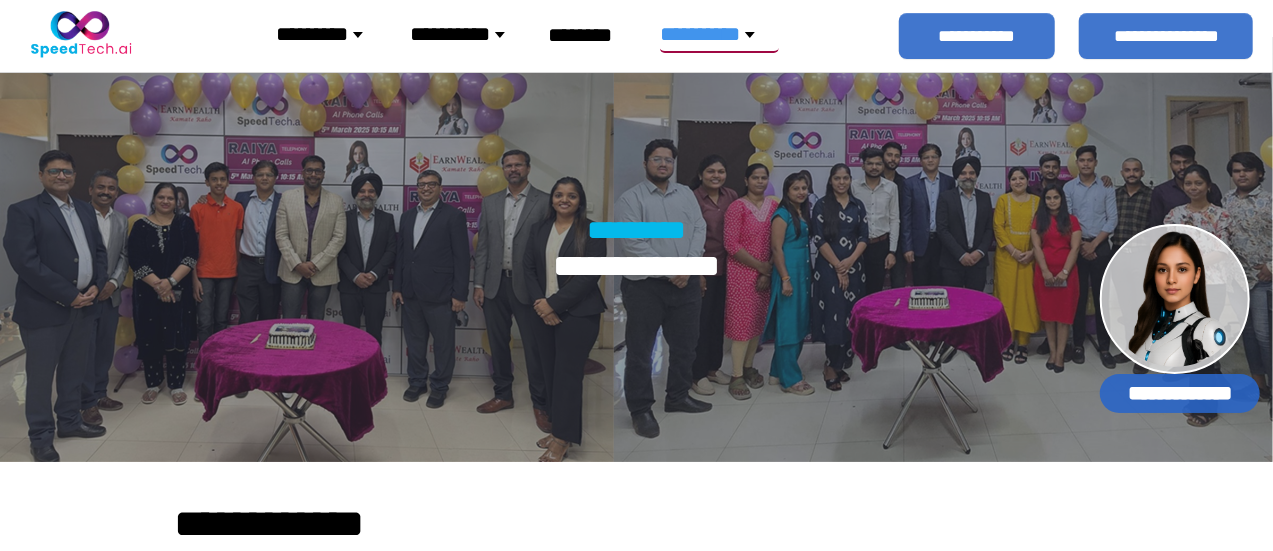 drag, startPoint x: 771, startPoint y: 163, endPoint x: 668, endPoint y: 205, distance: 111.233986 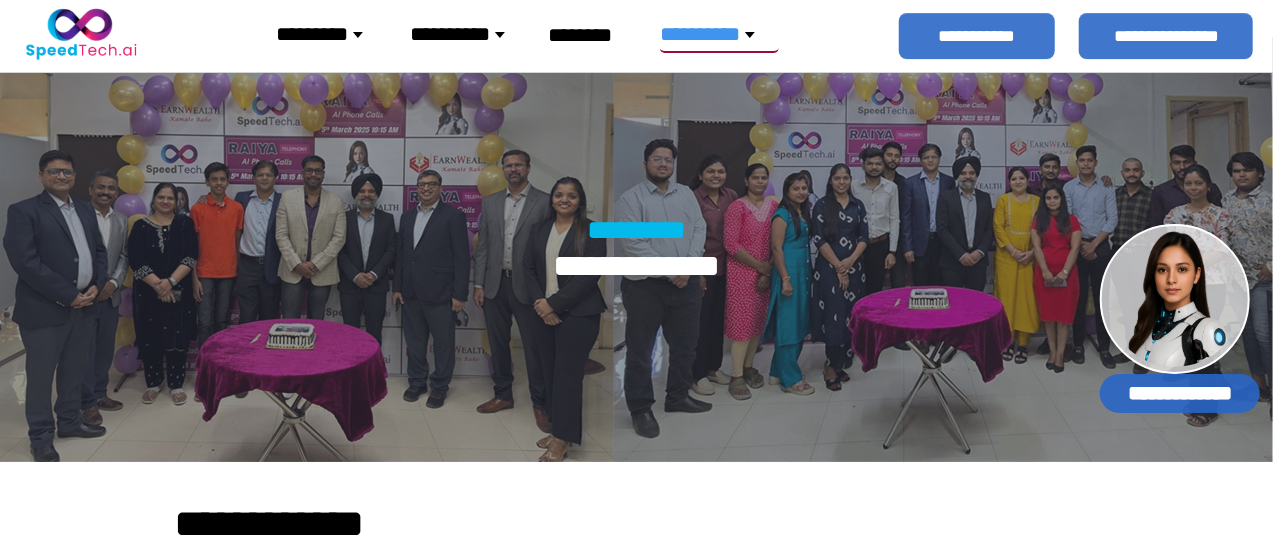 click at bounding box center (80, 36) 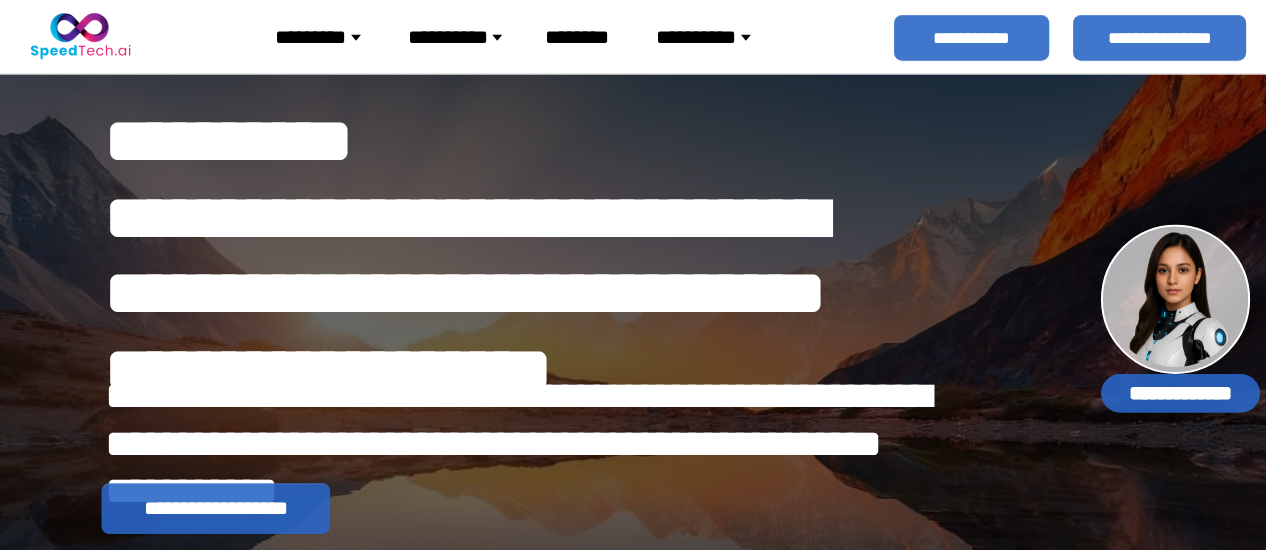 scroll, scrollTop: 0, scrollLeft: 0, axis: both 